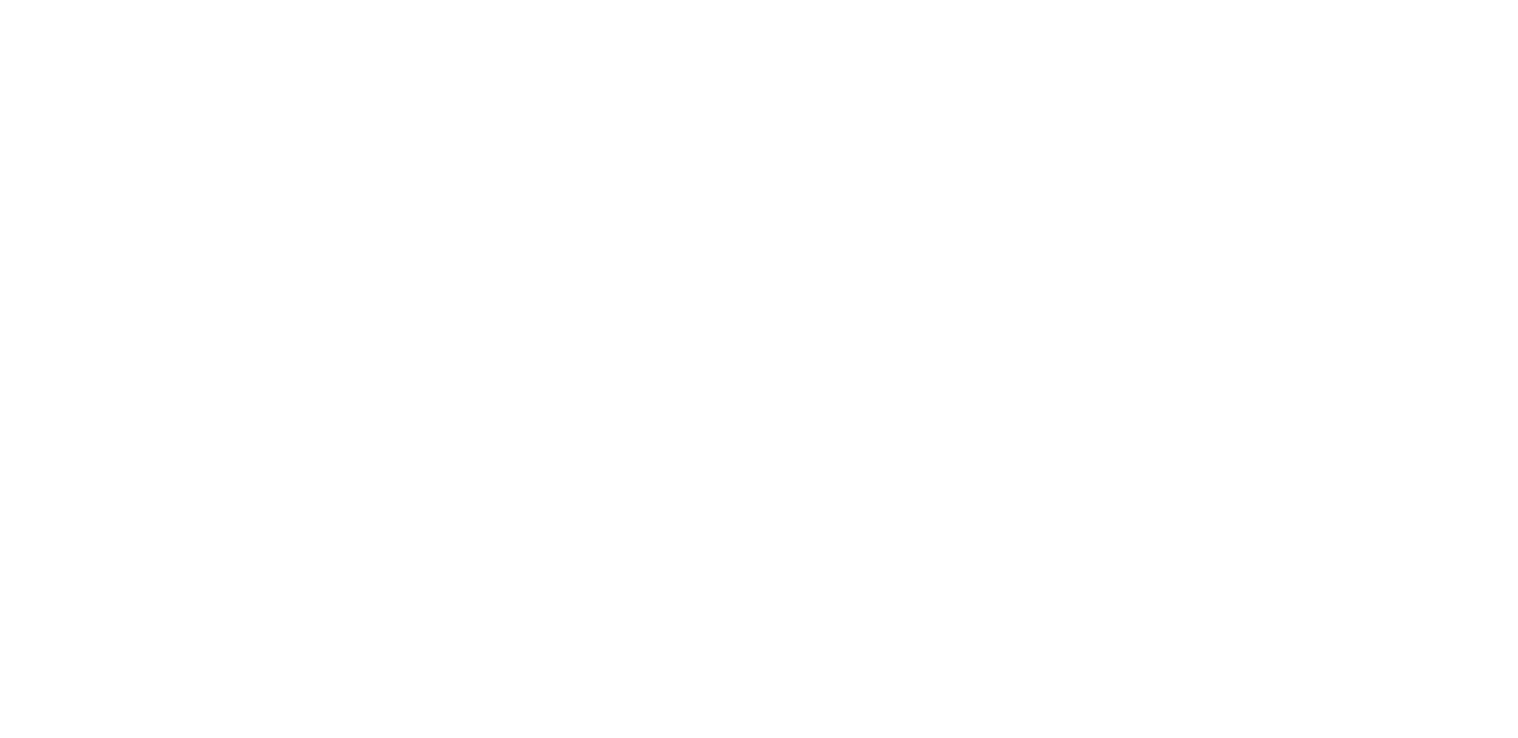 scroll, scrollTop: 0, scrollLeft: 0, axis: both 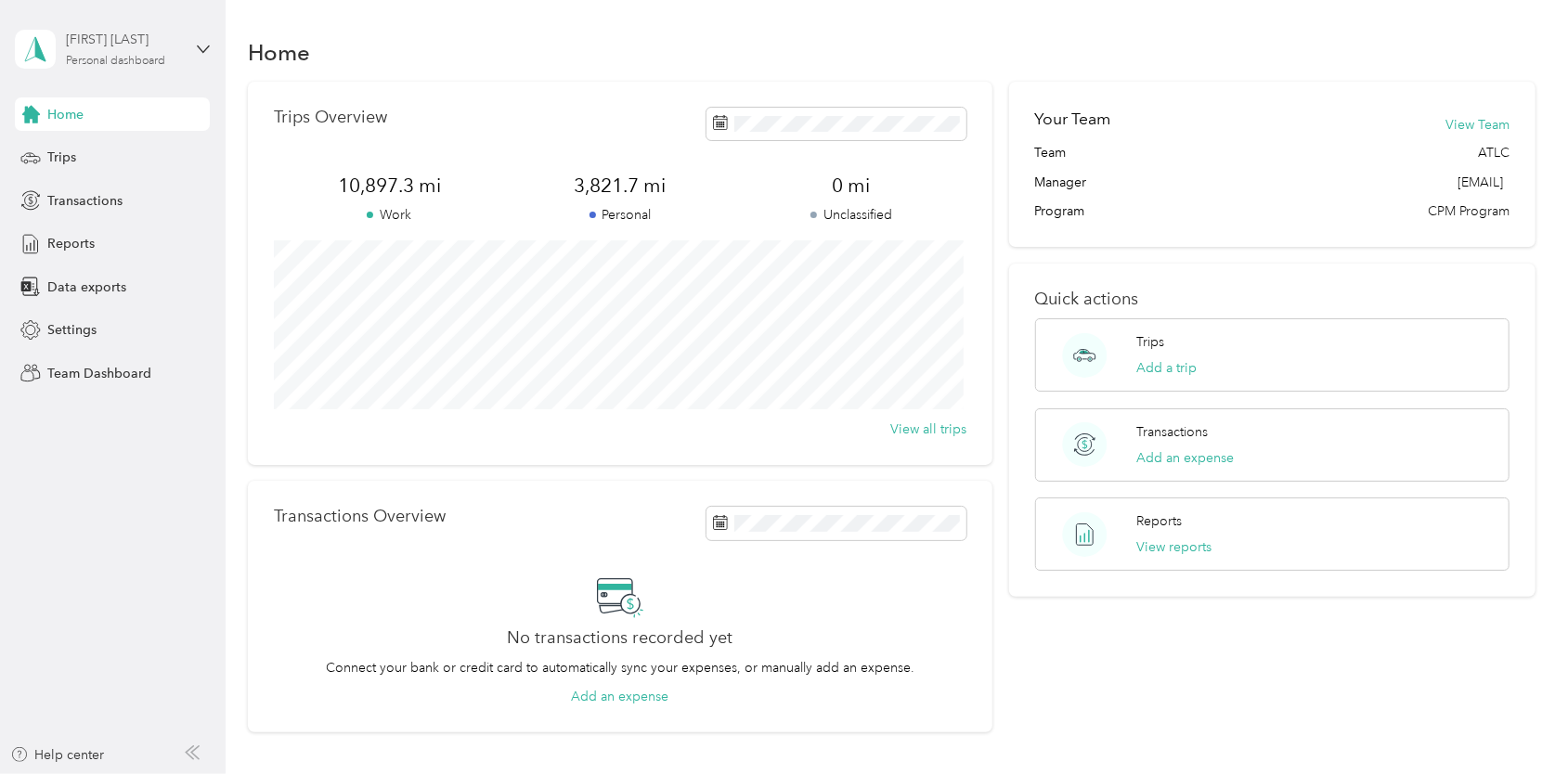 click on "[FIRST] [LAST]" at bounding box center (123, 39) 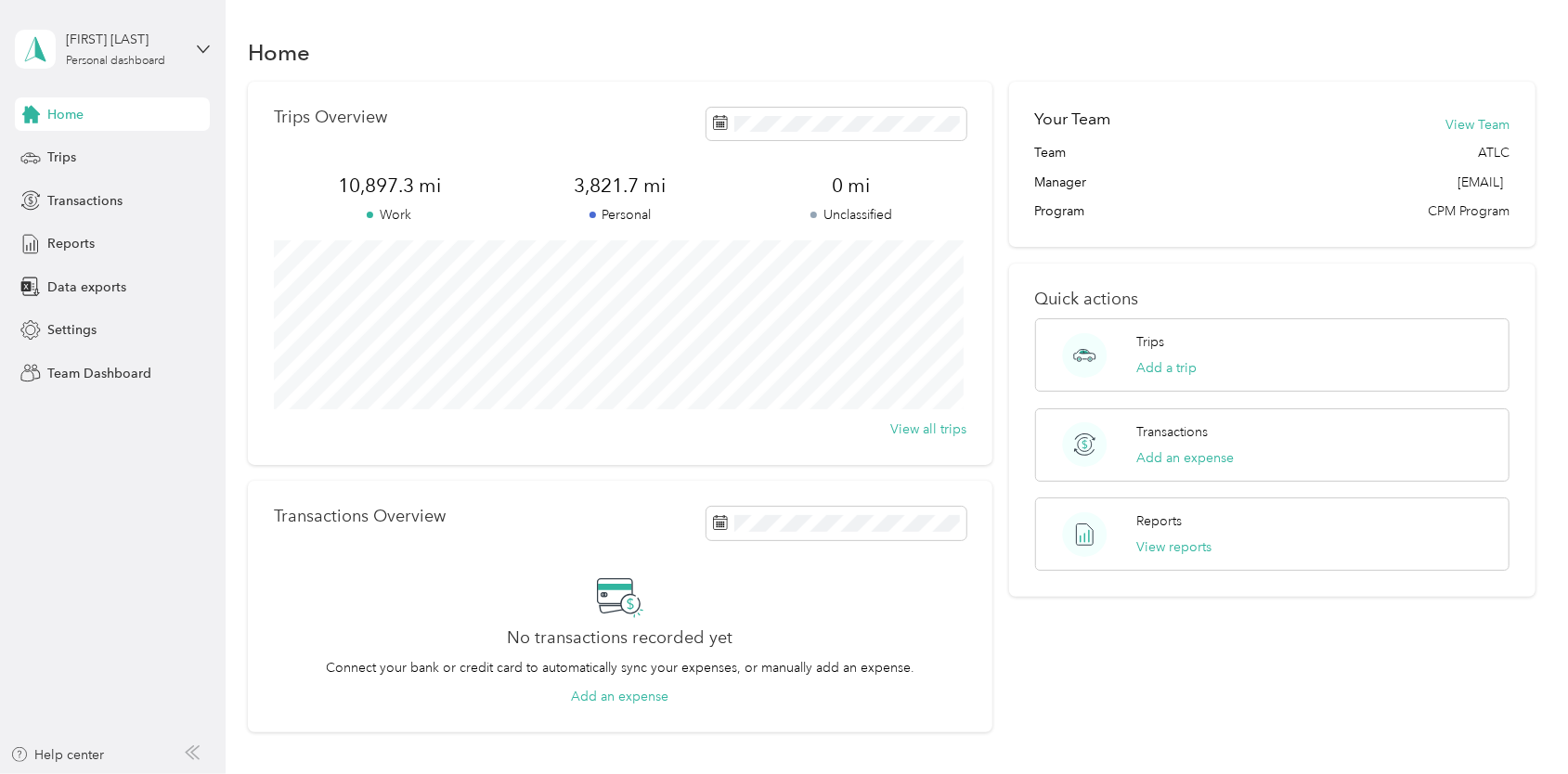 click on "Team dashboard" at bounding box center [81, 152] 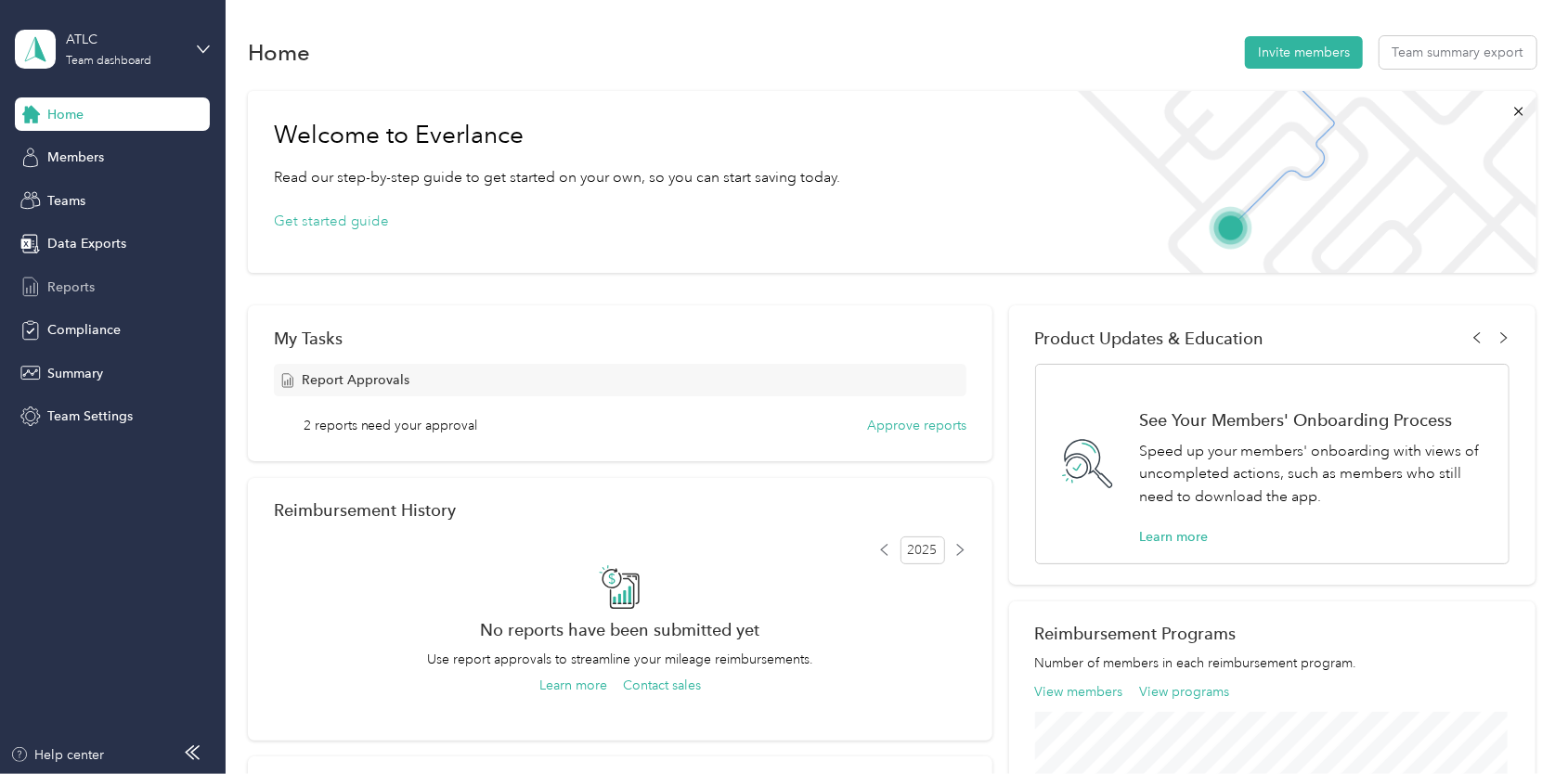 click on "Reports" at bounding box center (71, 287) 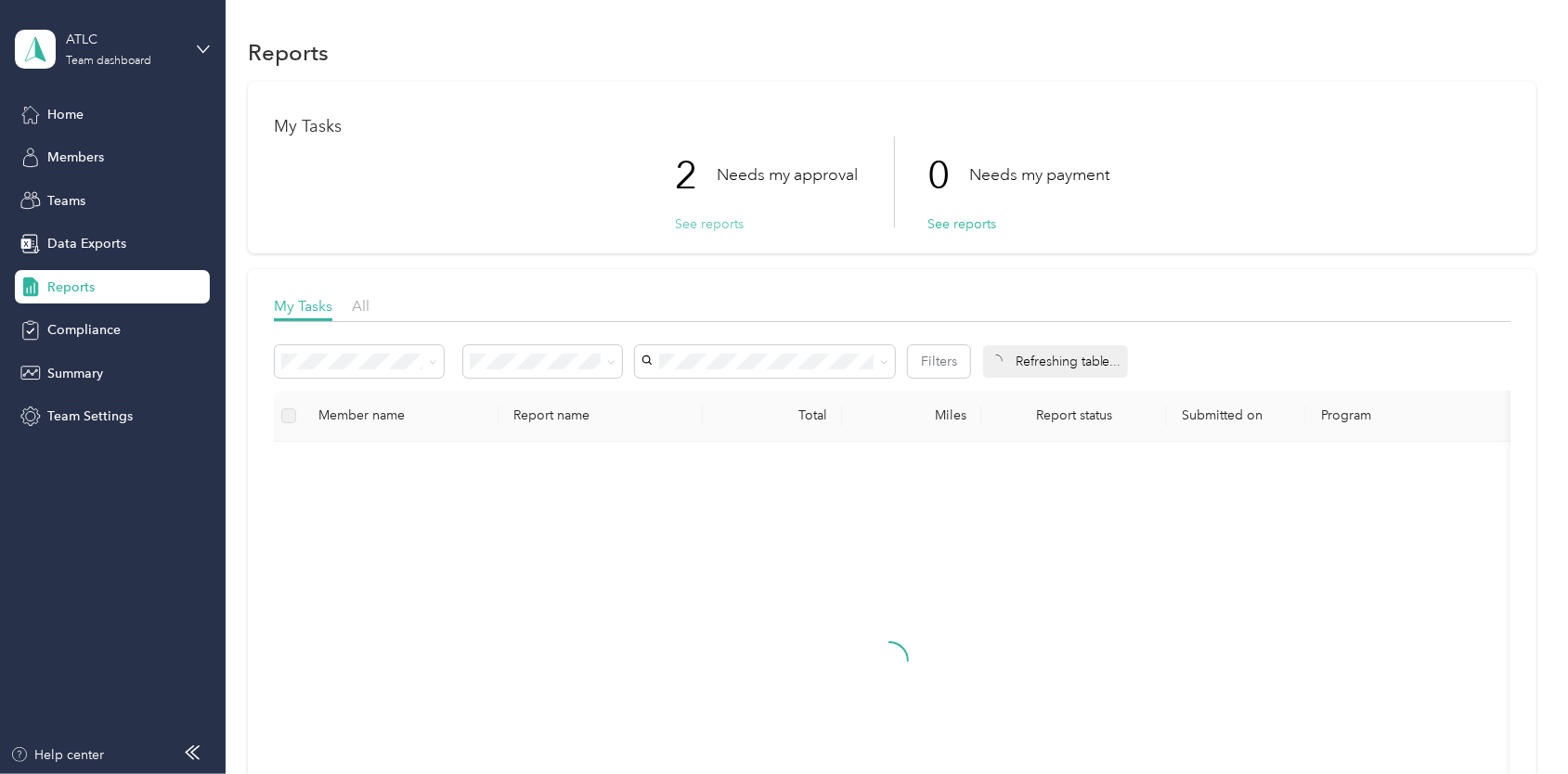 click on "See reports" at bounding box center (709, 224) 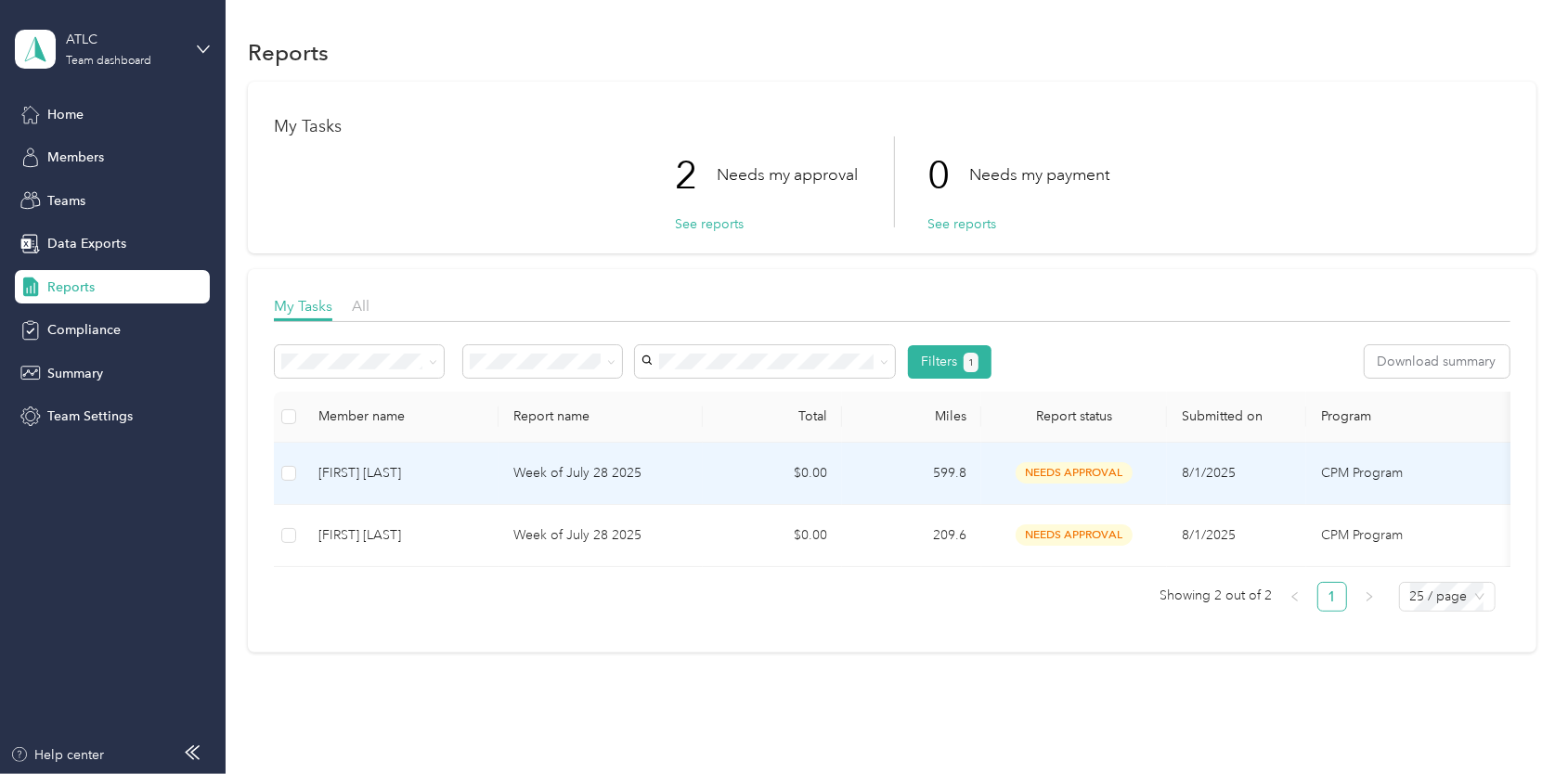 click on "Week of July 28 2025" at bounding box center [601, 473] 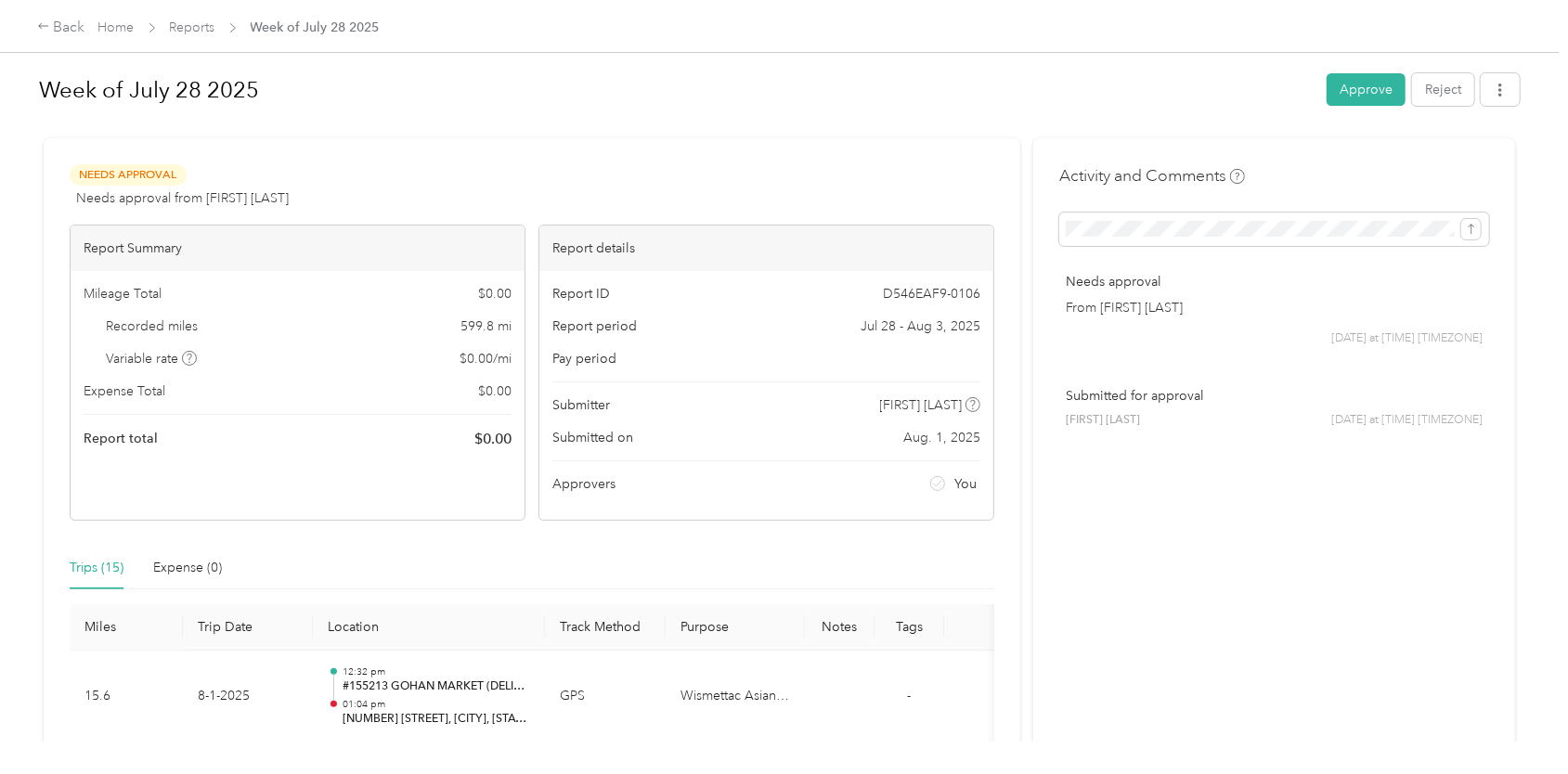 scroll, scrollTop: 0, scrollLeft: 0, axis: both 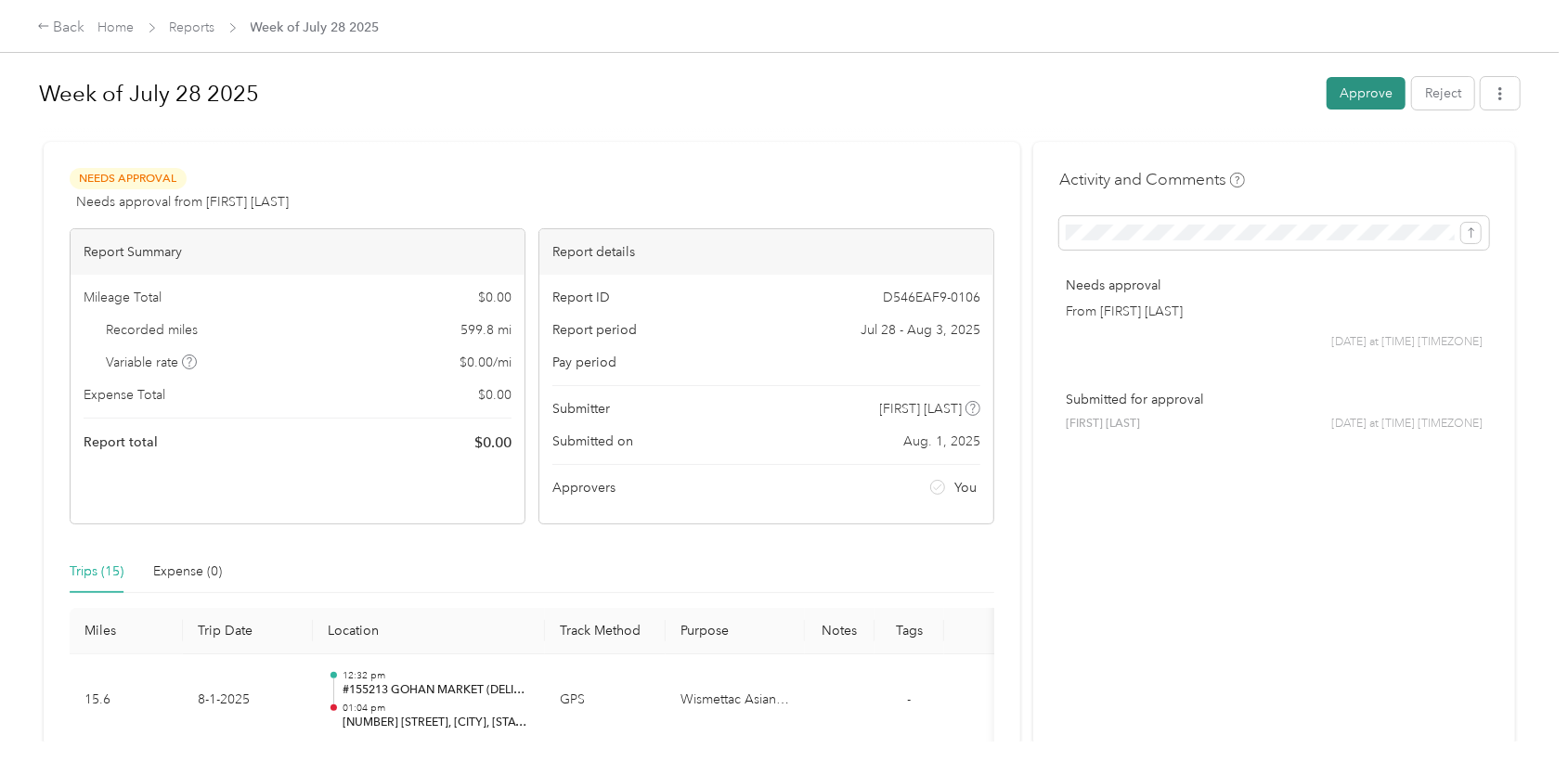 click on "Approve" at bounding box center [1366, 93] 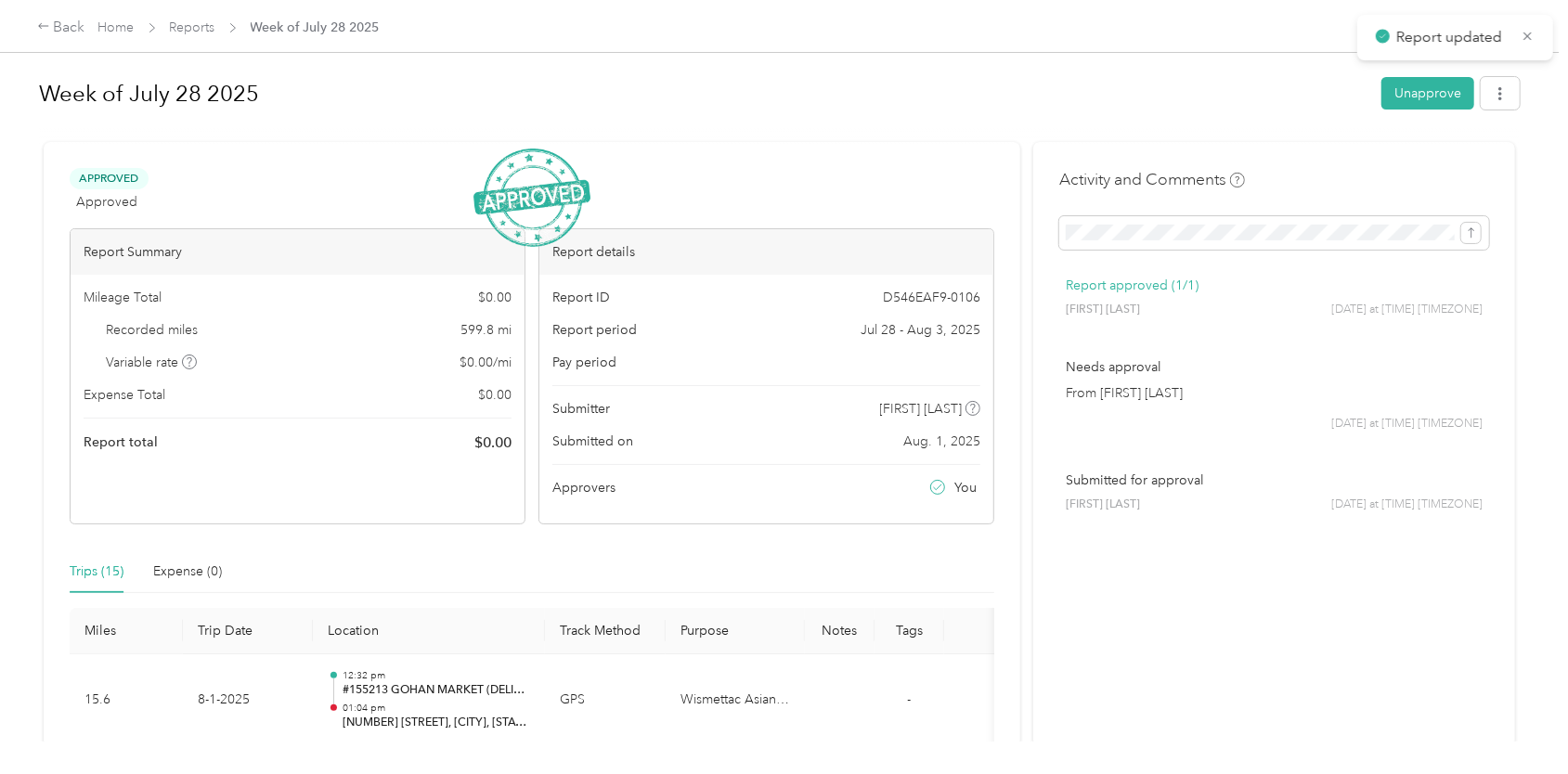 click on "Reports" at bounding box center (192, 27) 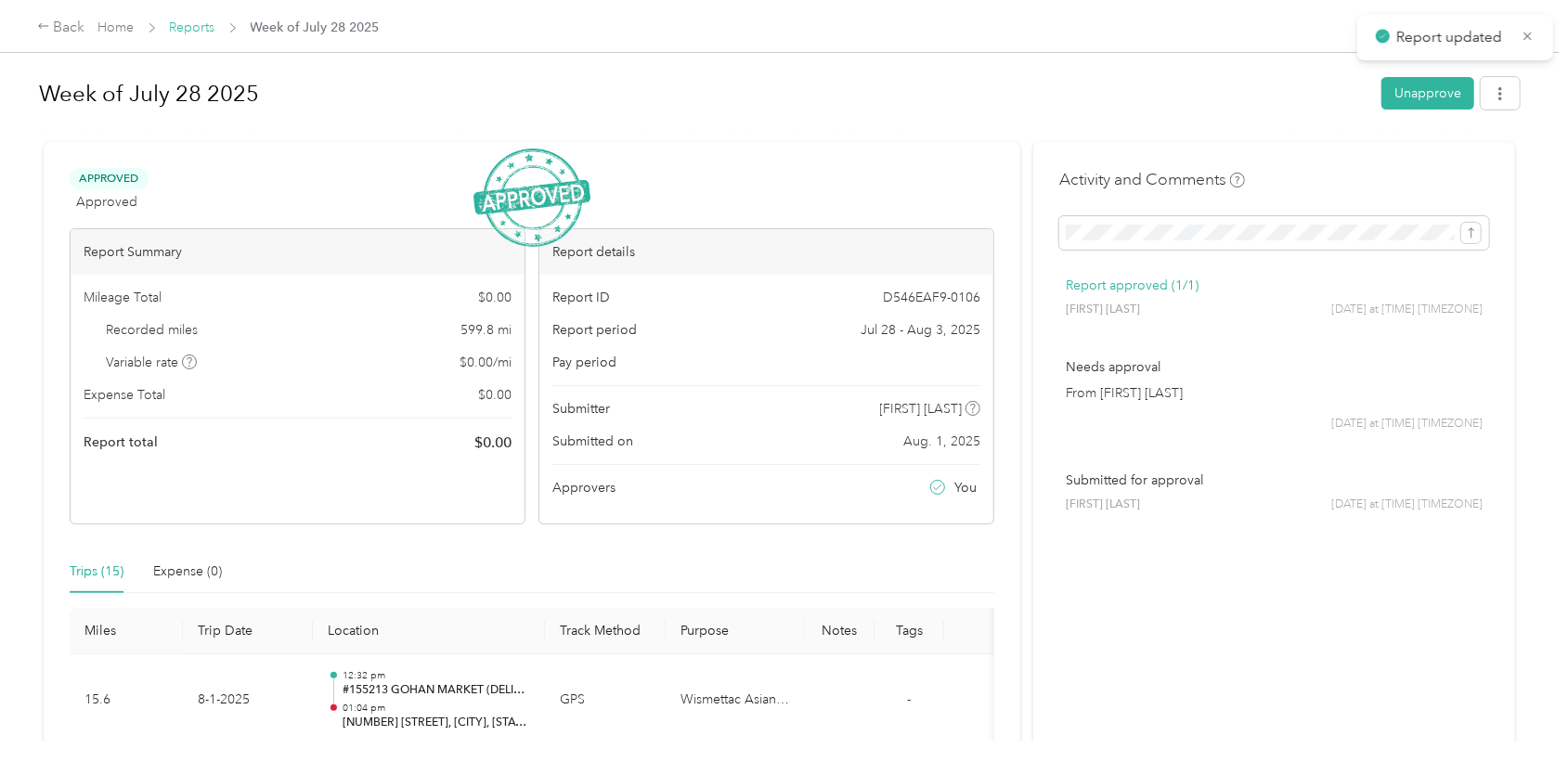 click on "Reports" at bounding box center (192, 27) 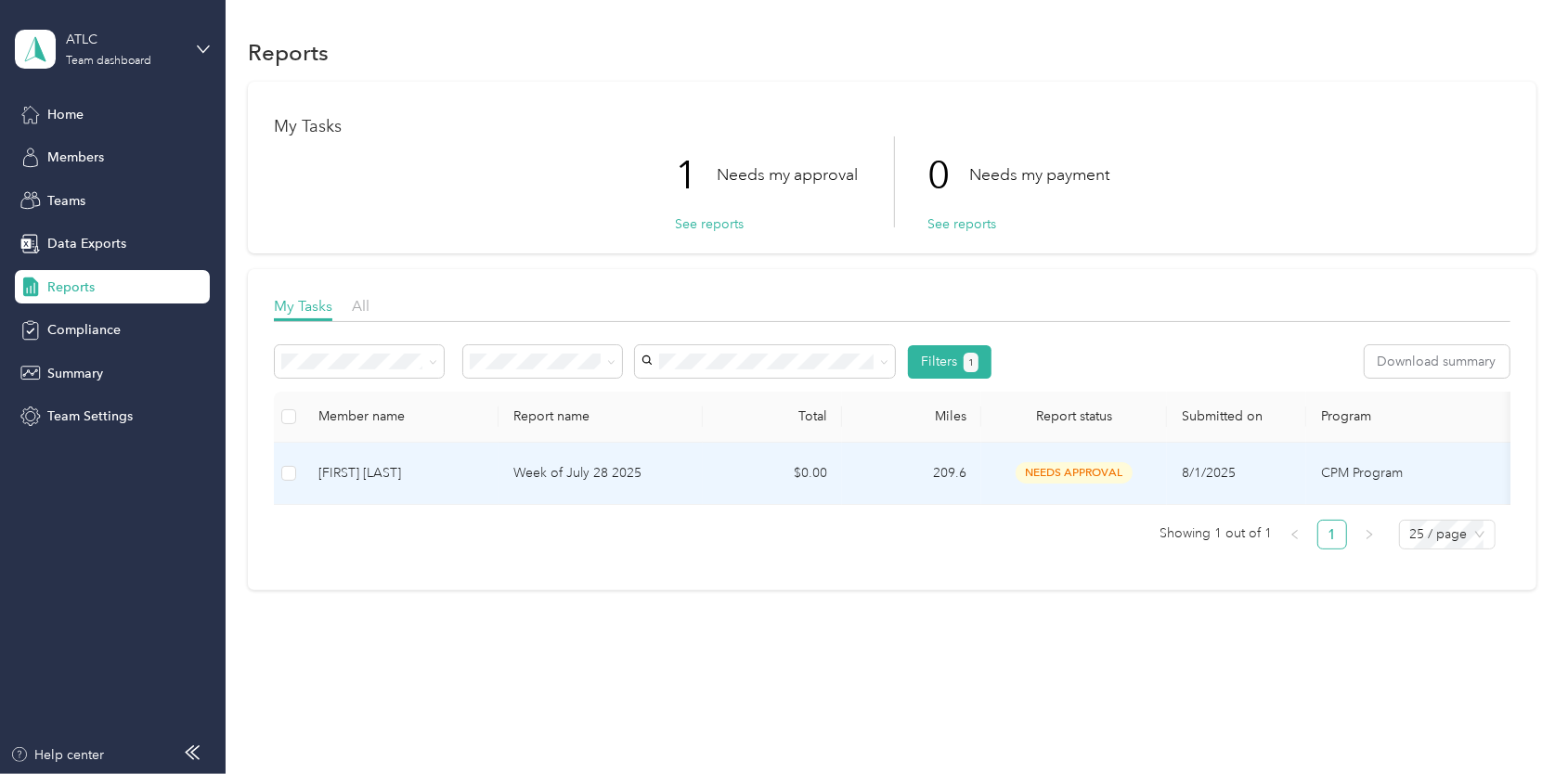 click on "Week of July 28 2025" at bounding box center [601, 473] 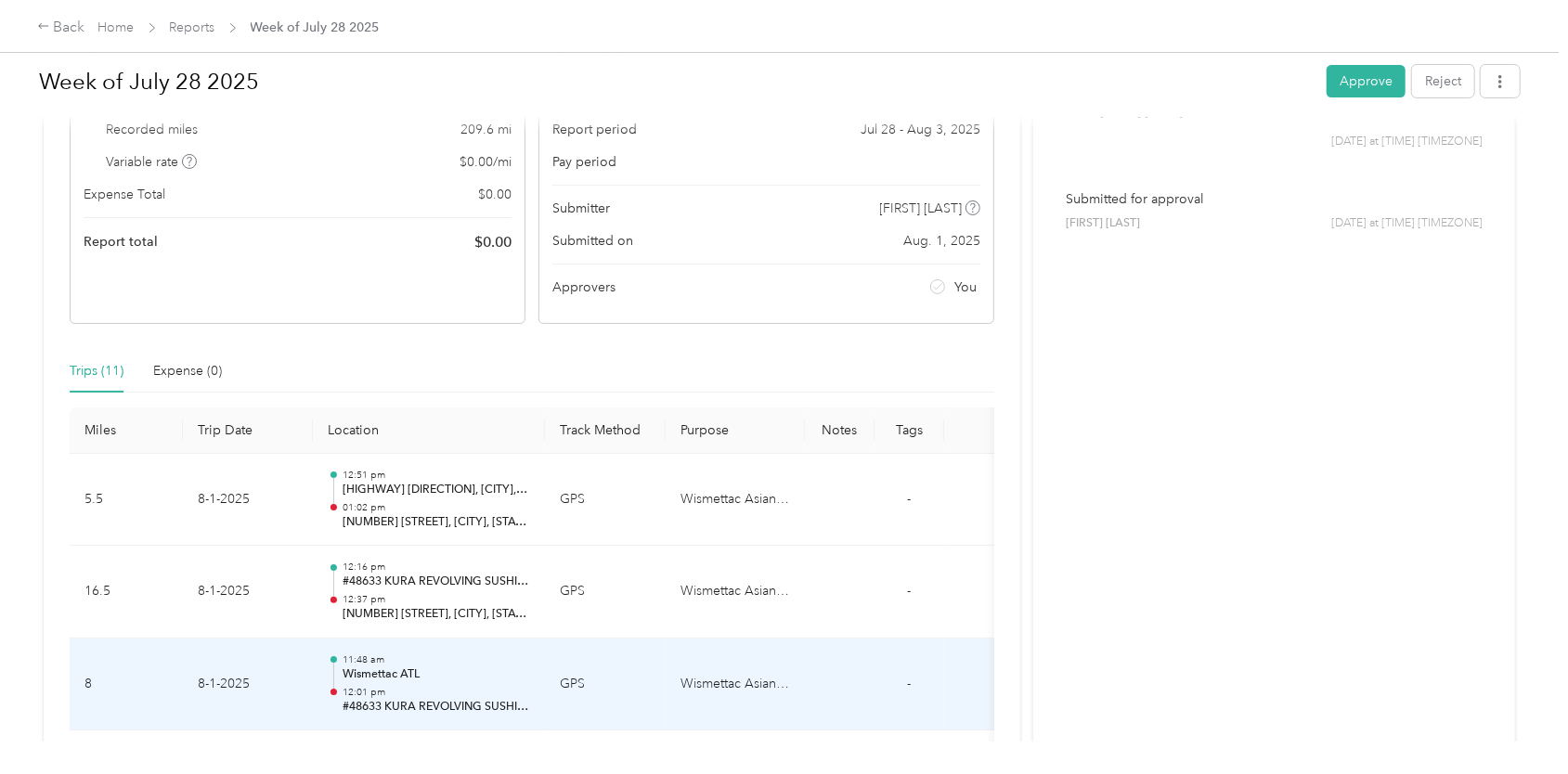 scroll, scrollTop: 147, scrollLeft: 0, axis: vertical 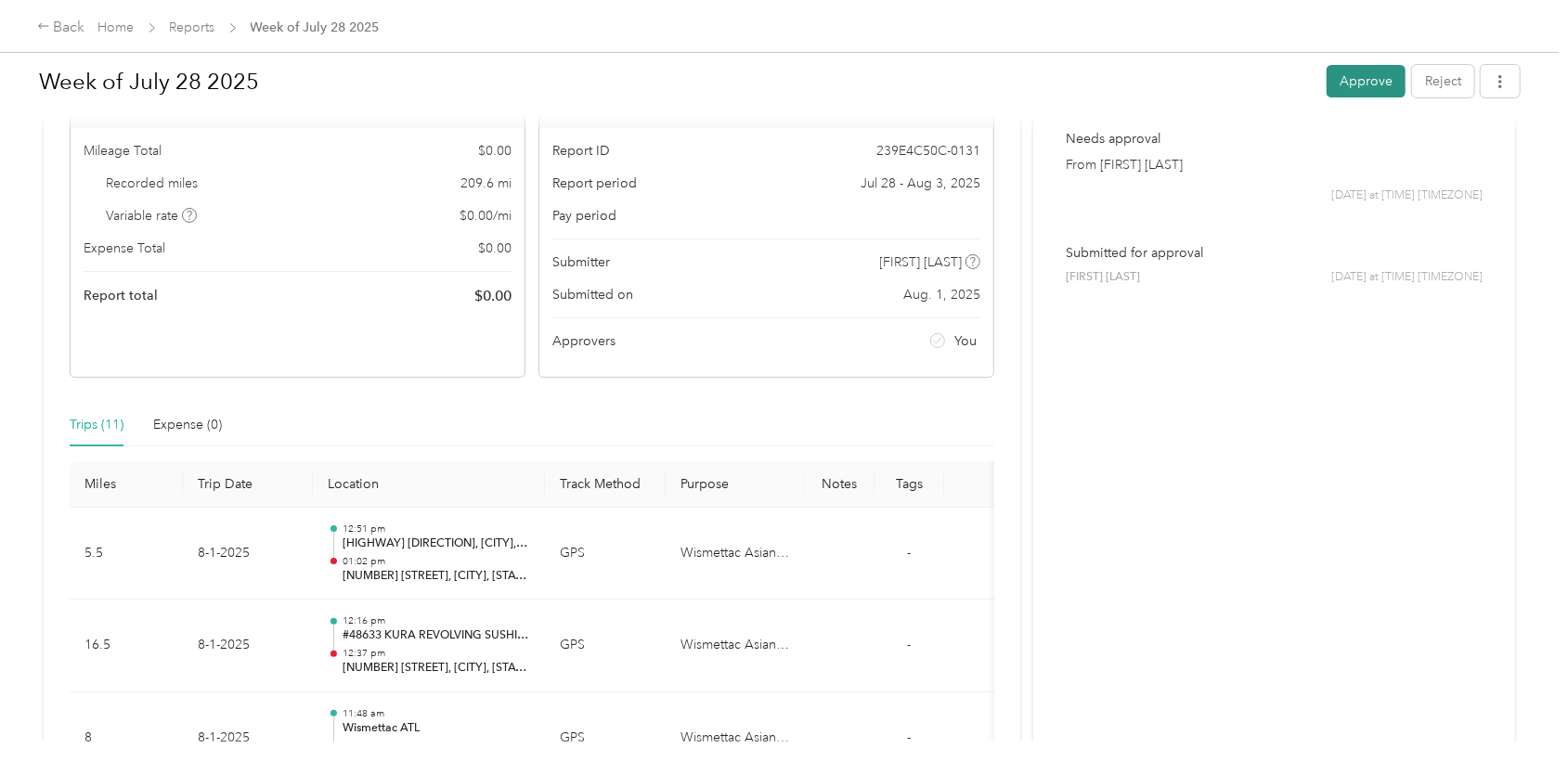 click on "Approve" at bounding box center [1366, 81] 